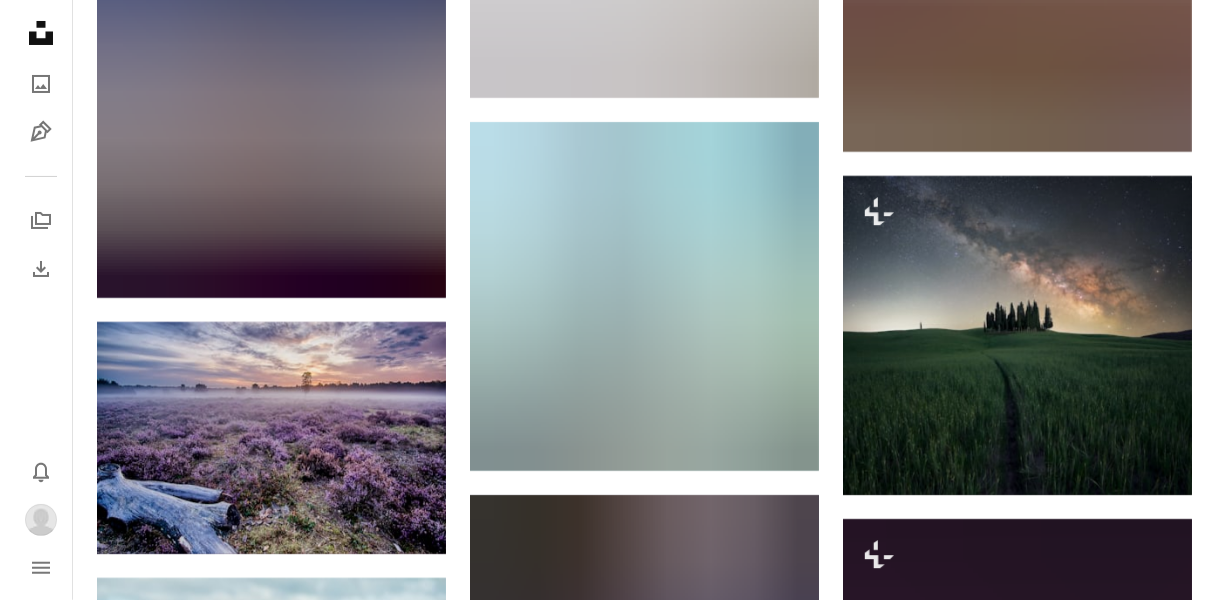 scroll, scrollTop: 39900, scrollLeft: 0, axis: vertical 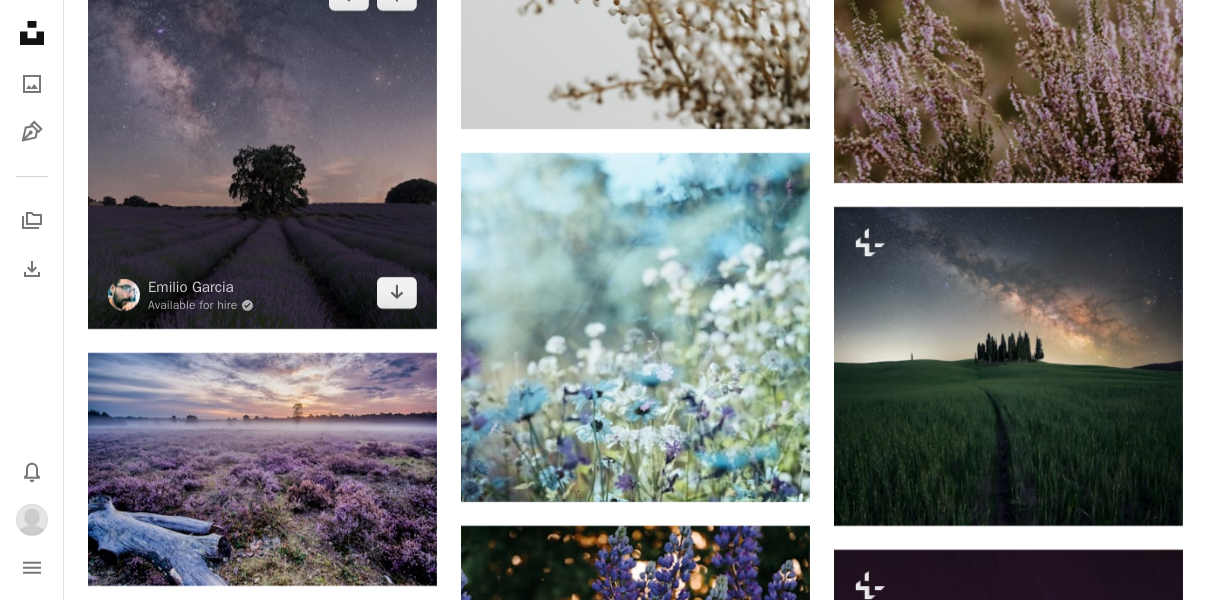 click at bounding box center (262, 144) 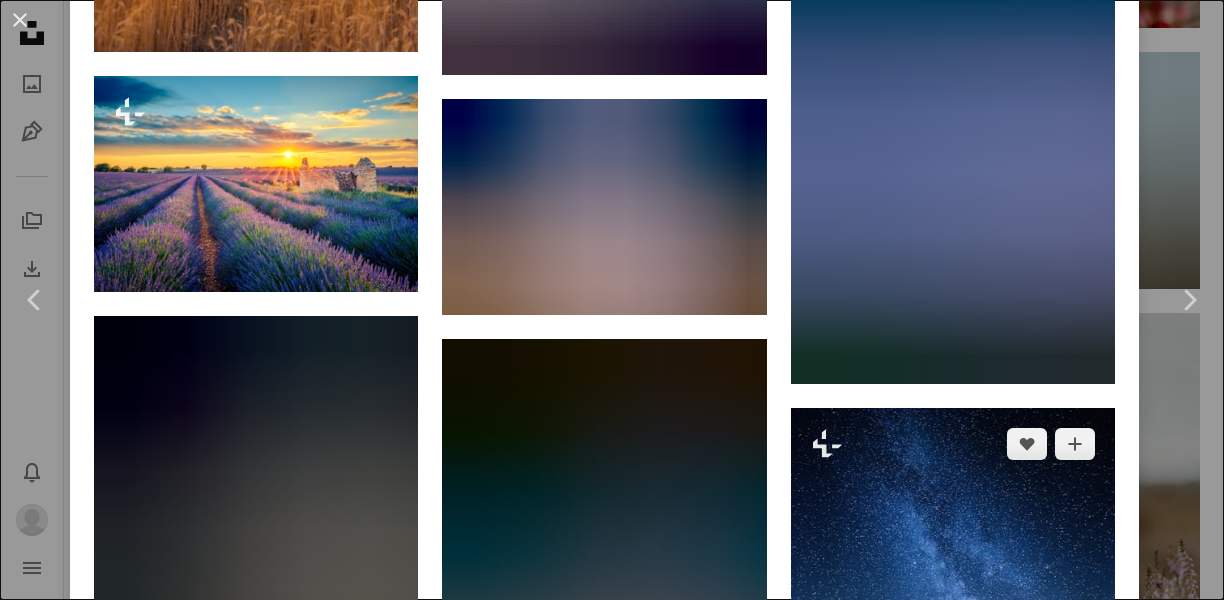 scroll, scrollTop: 3100, scrollLeft: 0, axis: vertical 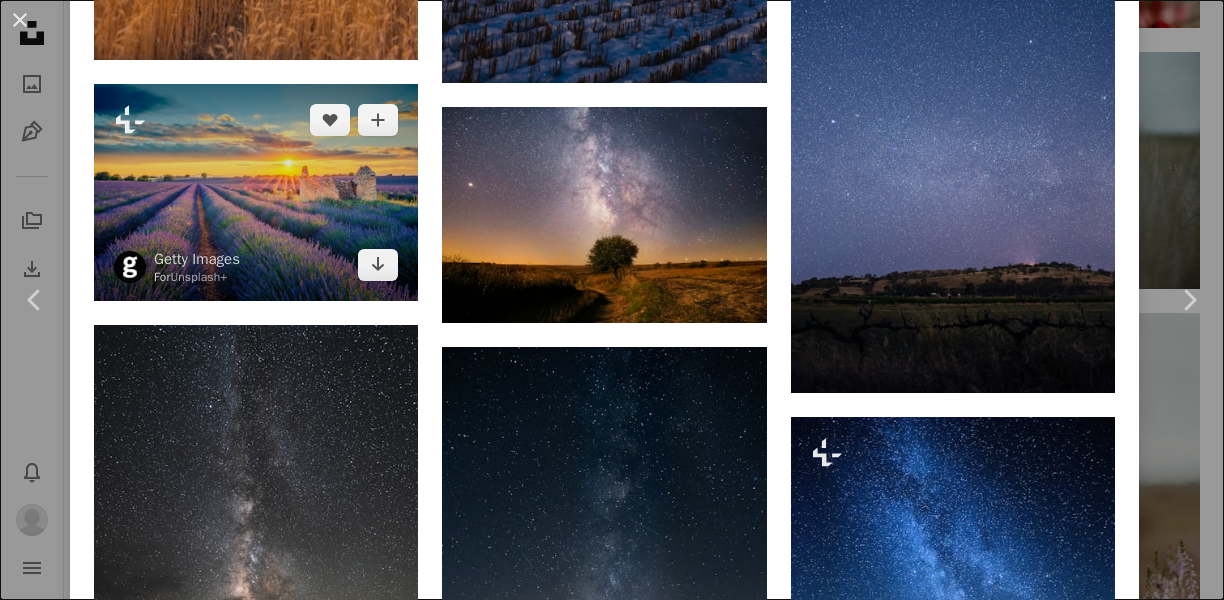 click at bounding box center [256, 192] 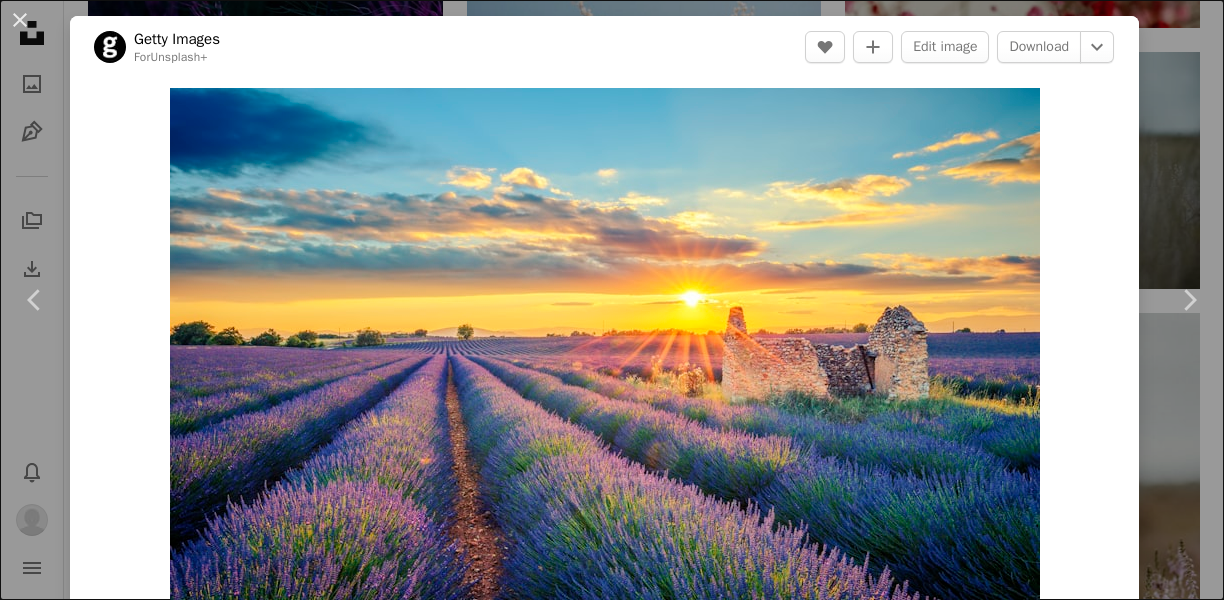 scroll, scrollTop: 800, scrollLeft: 0, axis: vertical 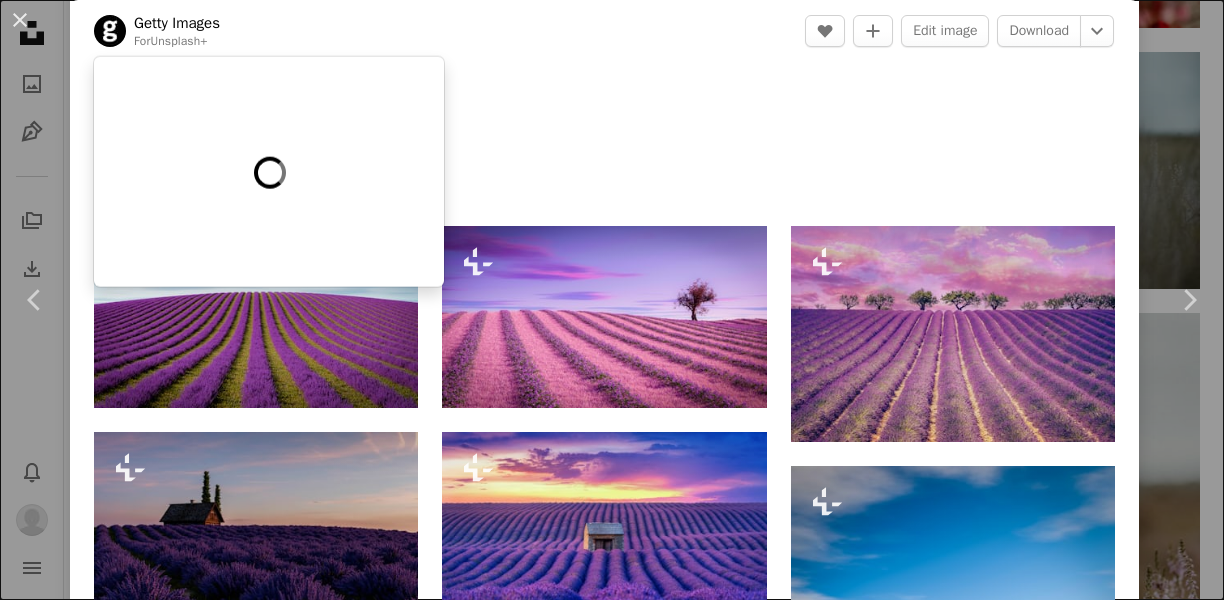 click on "Getty Images" at bounding box center (177, 23) 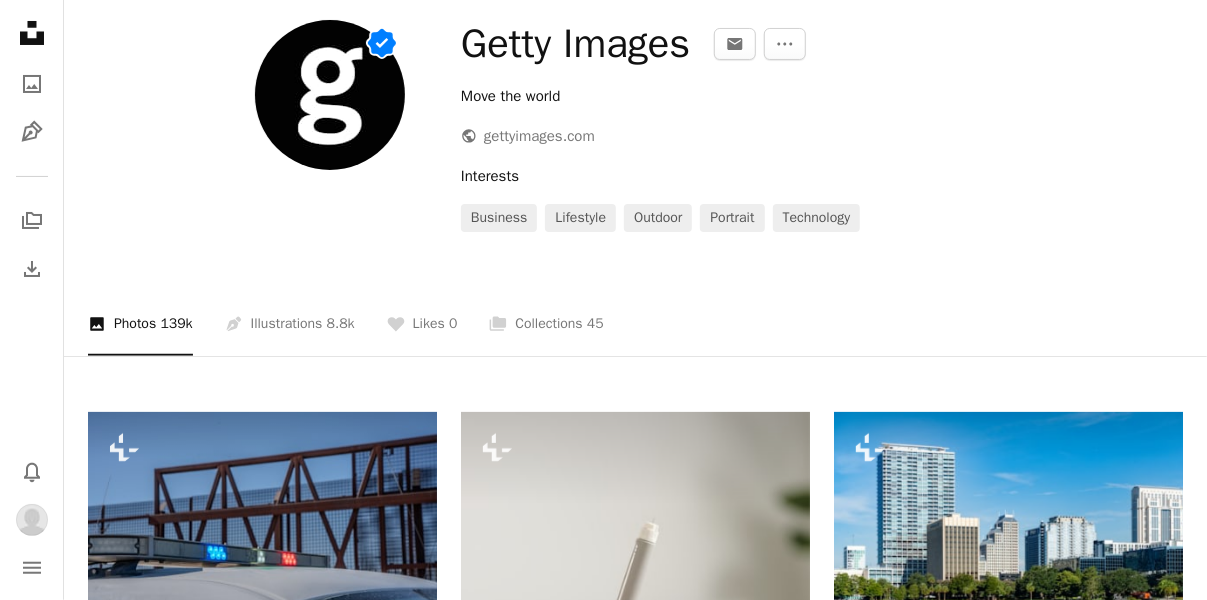 scroll, scrollTop: 0, scrollLeft: 0, axis: both 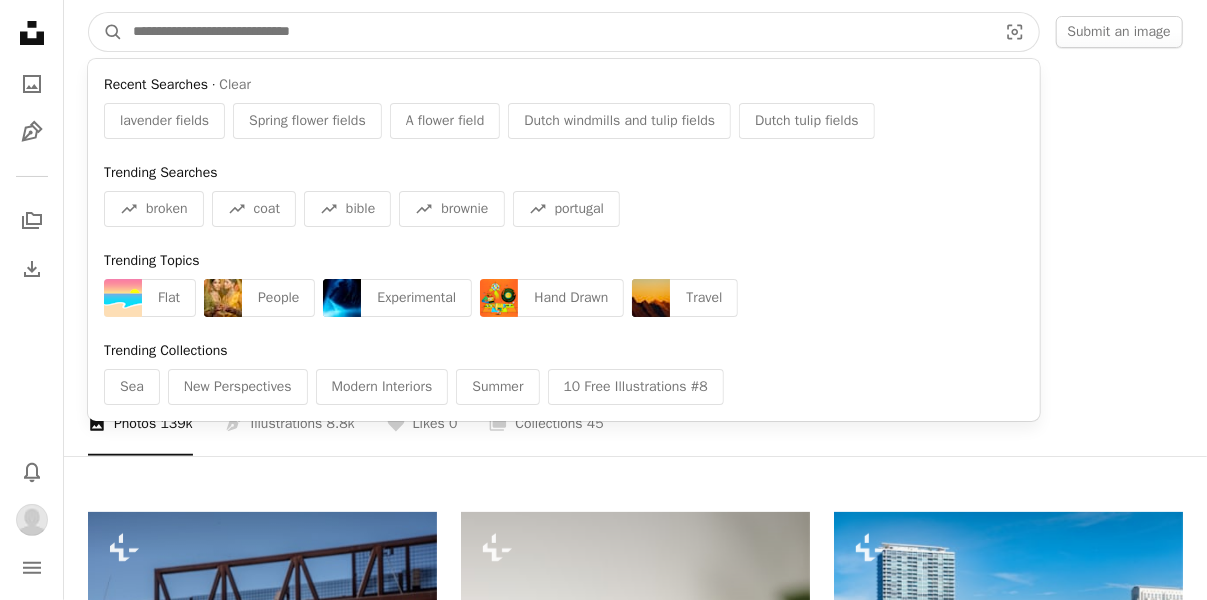 click at bounding box center (557, 32) 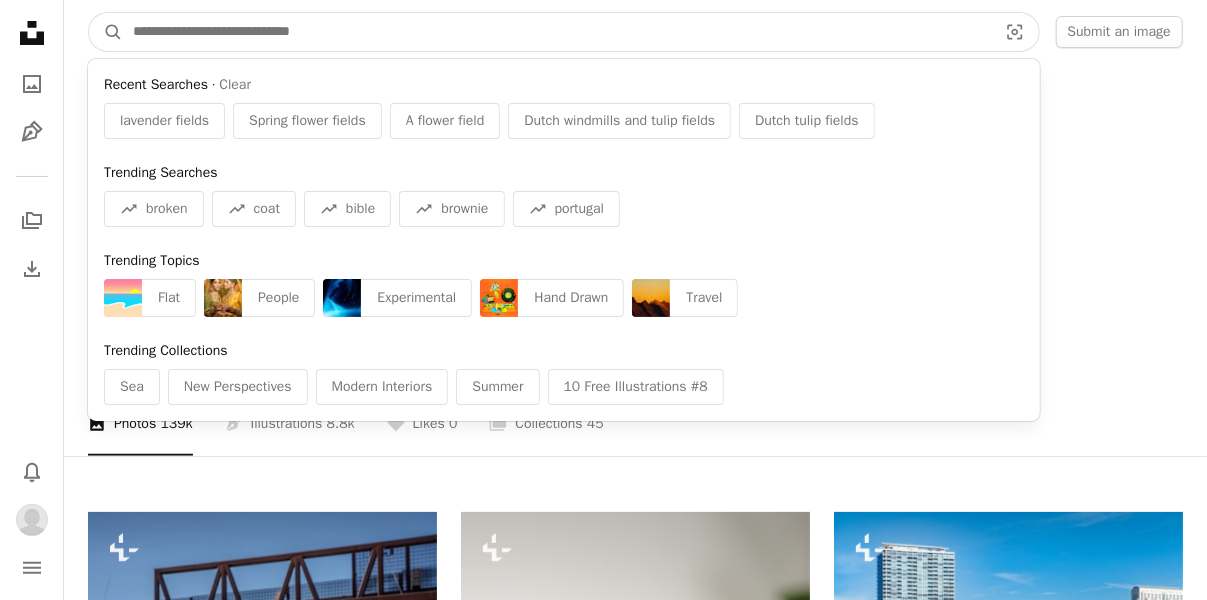 paste on "**********" 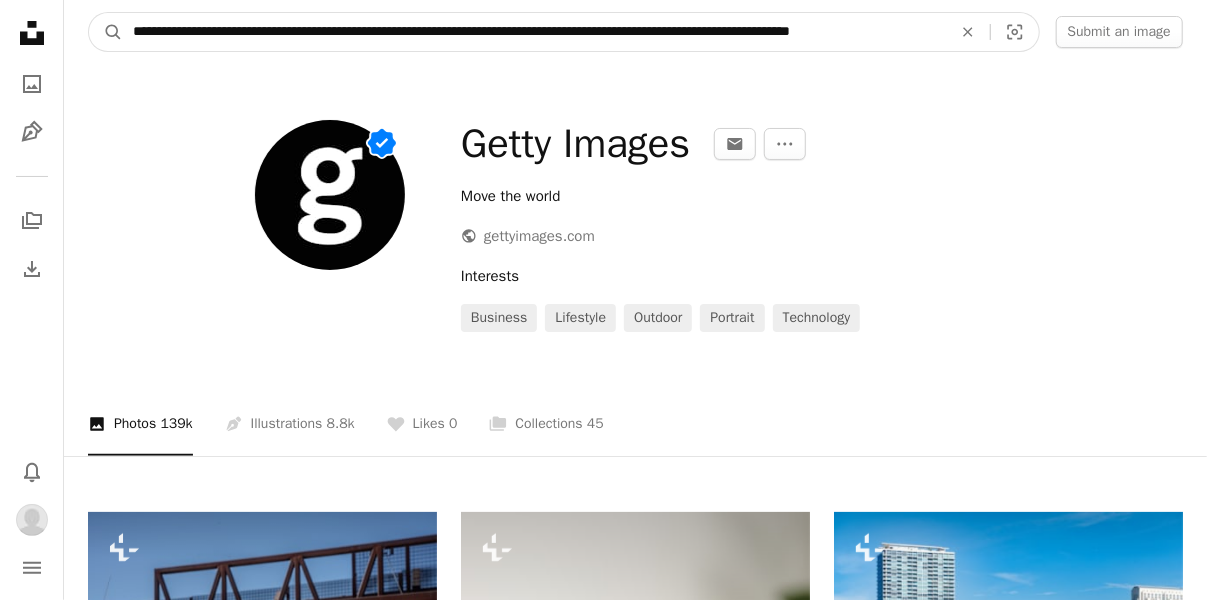 scroll, scrollTop: 0, scrollLeft: 52, axis: horizontal 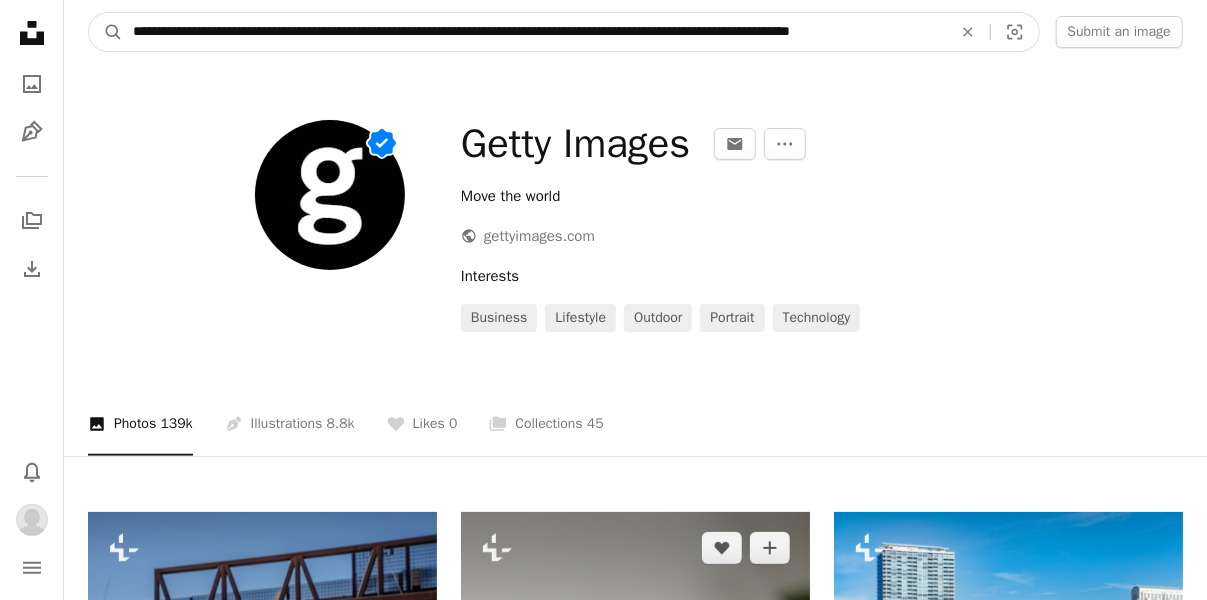 type on "**********" 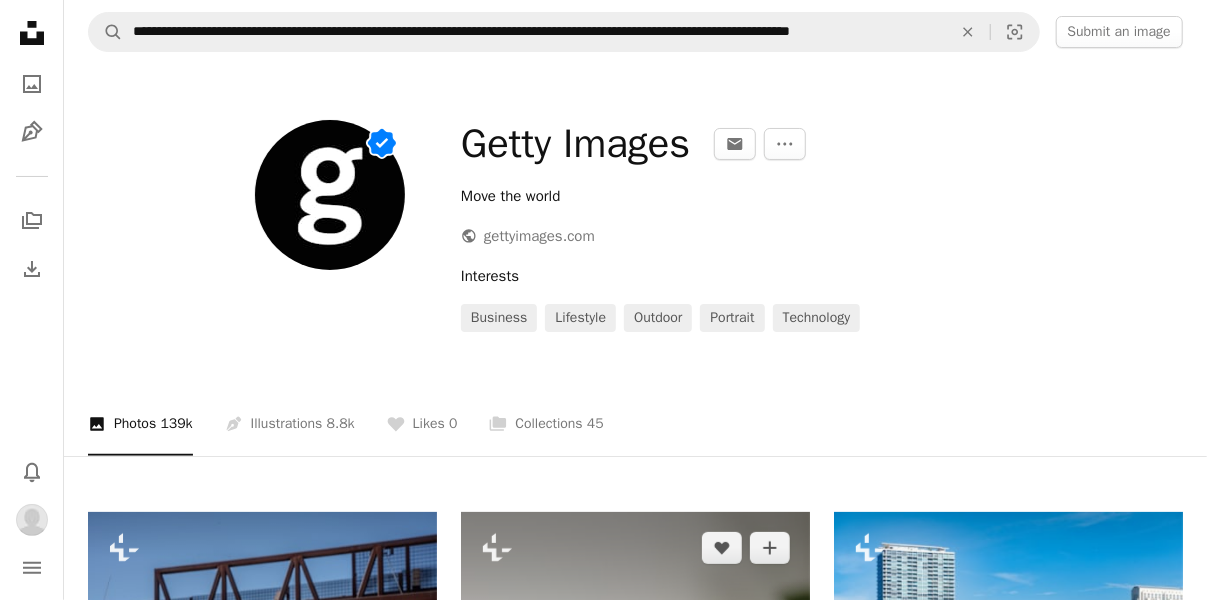 scroll, scrollTop: 0, scrollLeft: 0, axis: both 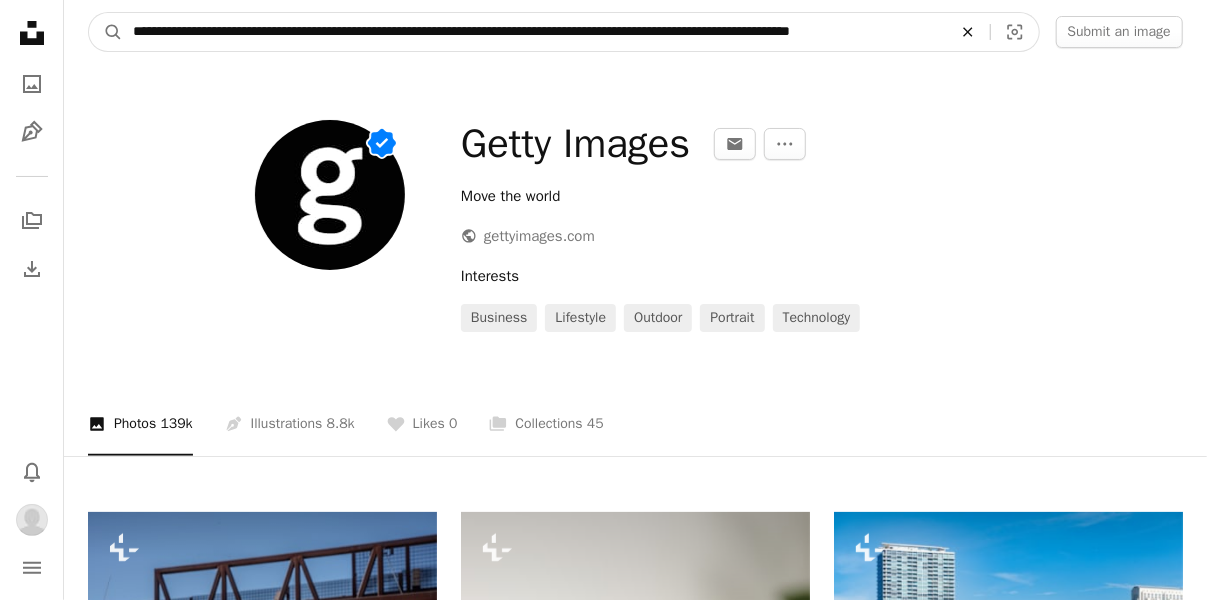 click on "An X shape" 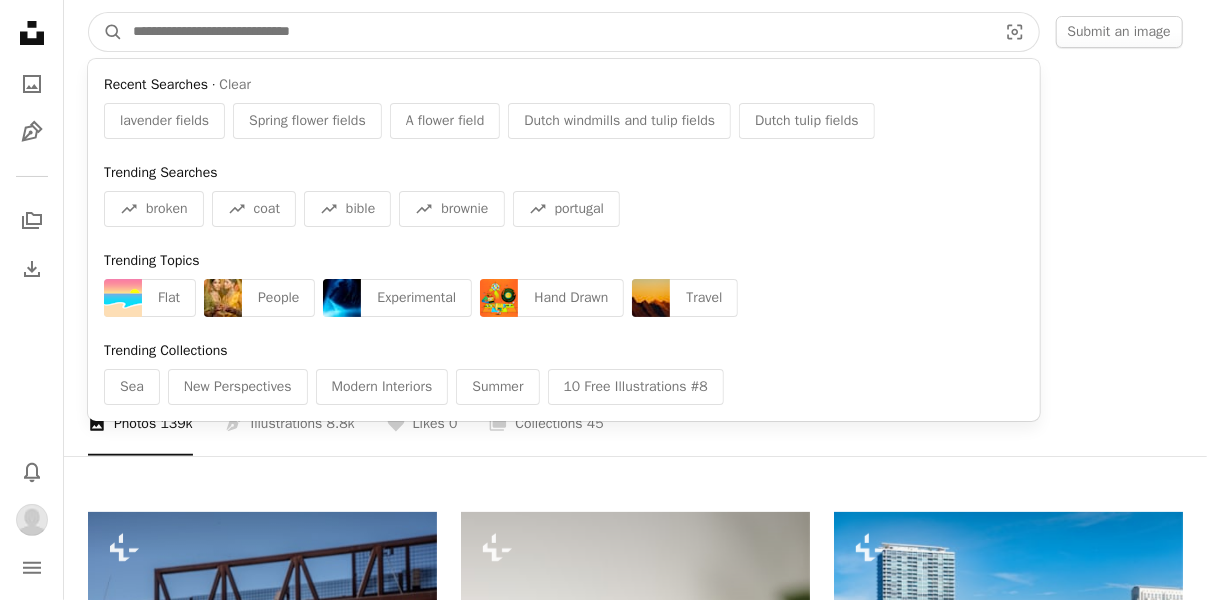 click at bounding box center (552, 32) 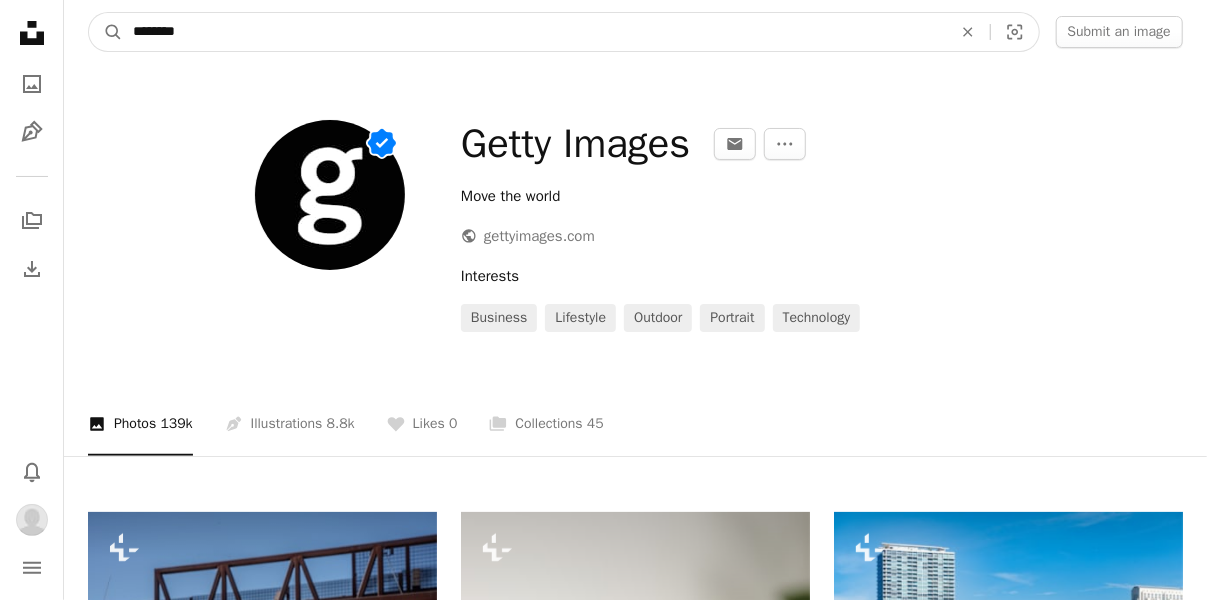 click on "A magnifying glass" at bounding box center (106, 32) 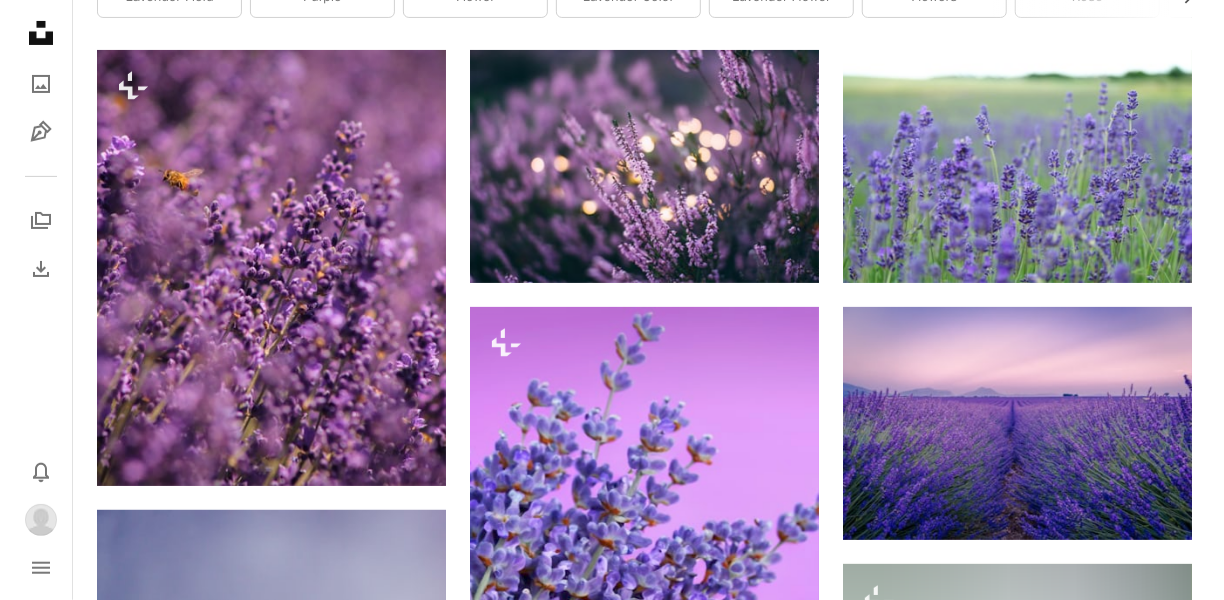 scroll, scrollTop: 300, scrollLeft: 0, axis: vertical 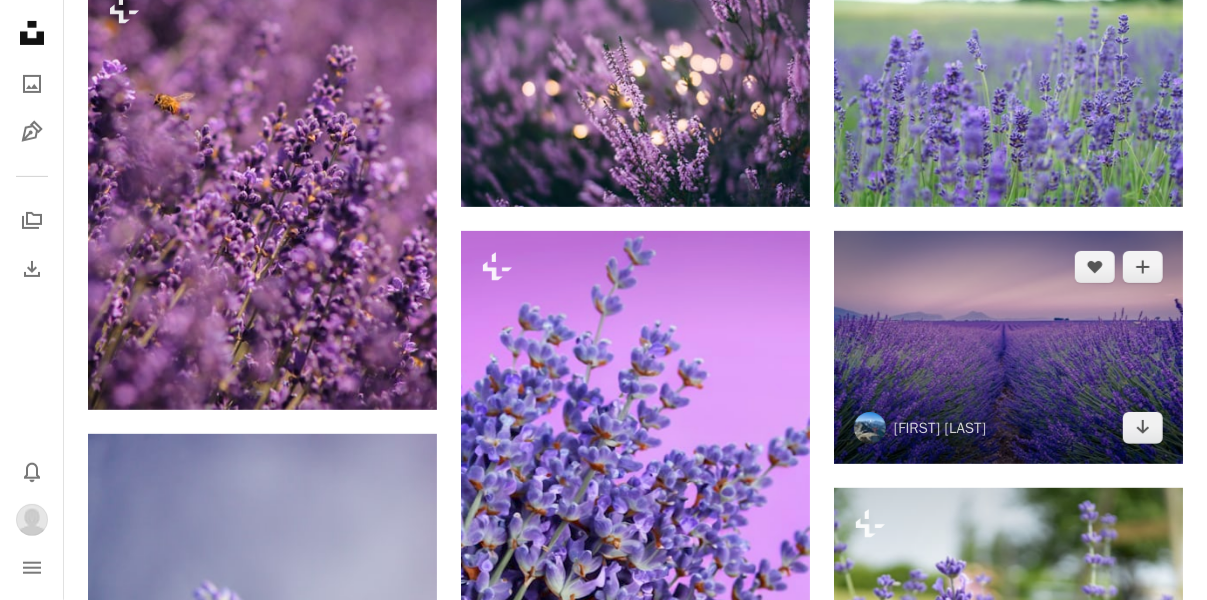 click at bounding box center (1008, 347) 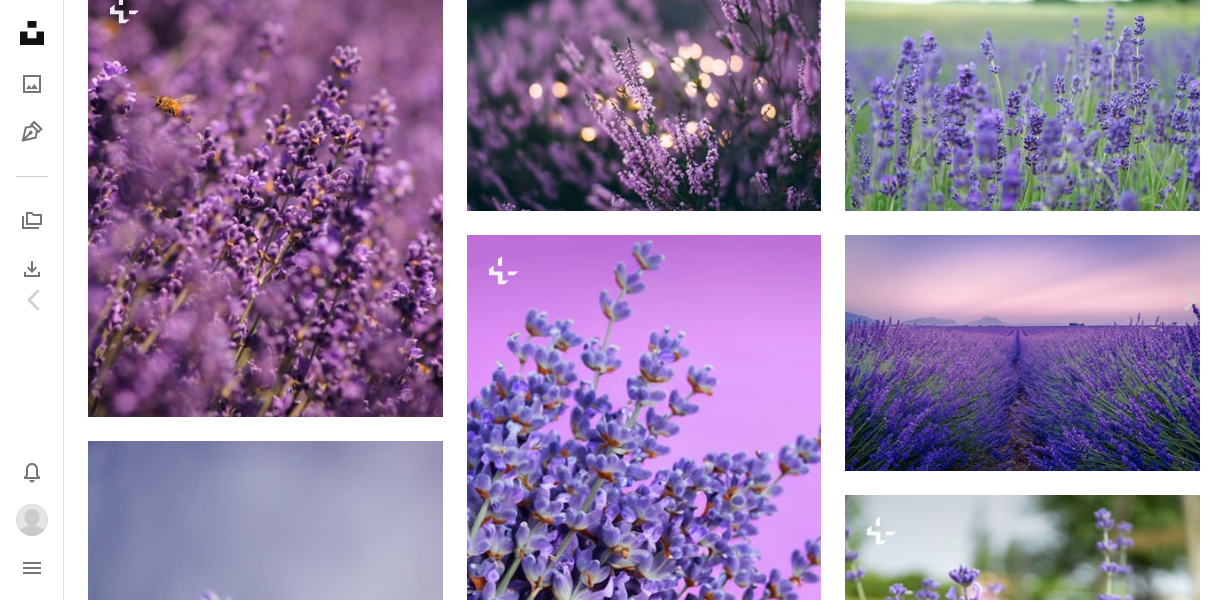 scroll, scrollTop: 1300, scrollLeft: 0, axis: vertical 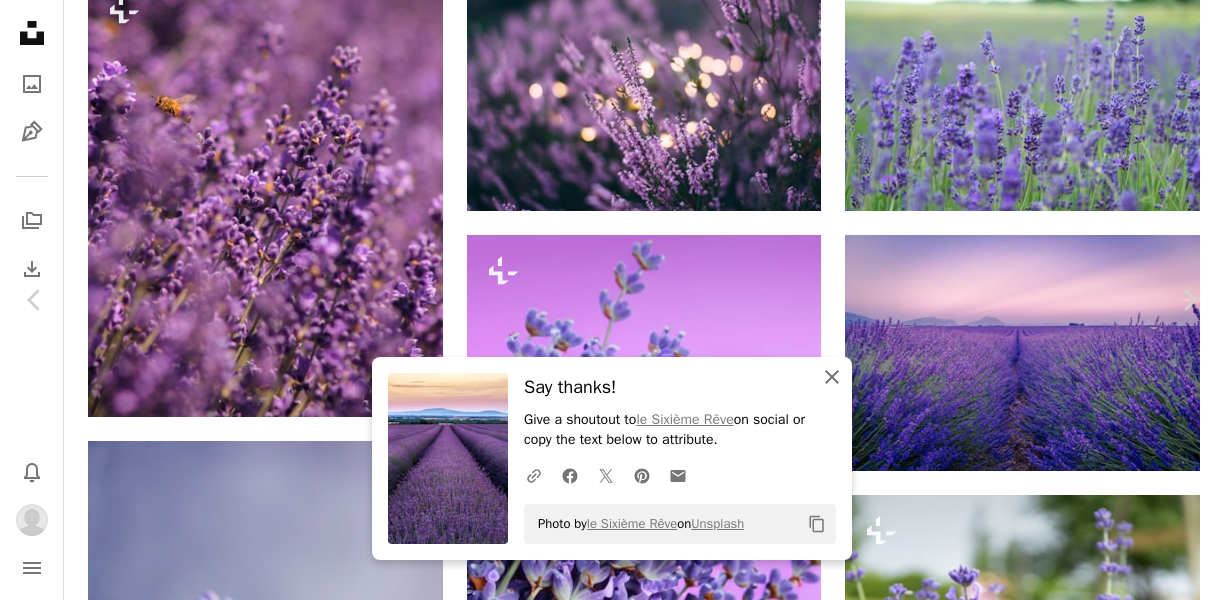 click 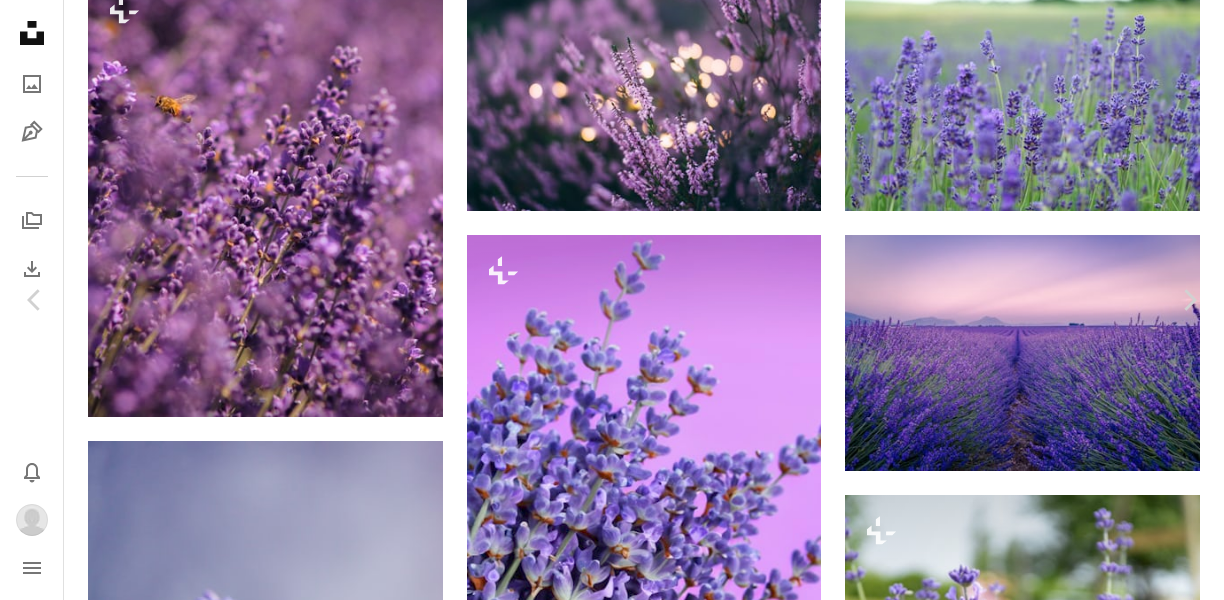 scroll, scrollTop: 2300, scrollLeft: 0, axis: vertical 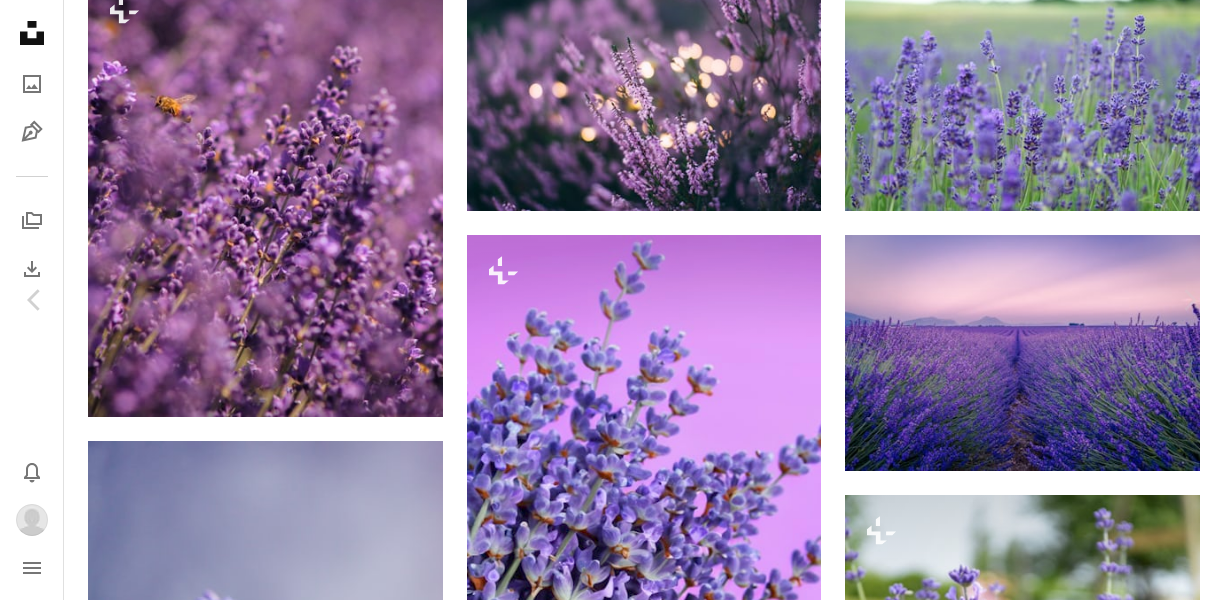click on "An X shape" at bounding box center (20, 20) 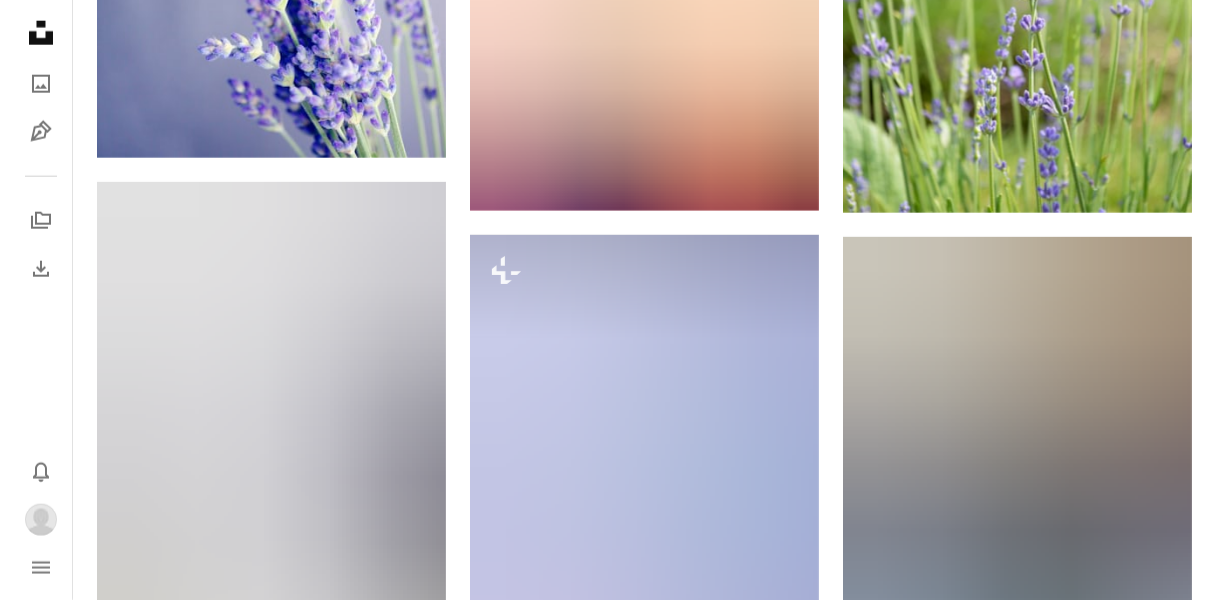 scroll, scrollTop: 1000, scrollLeft: 0, axis: vertical 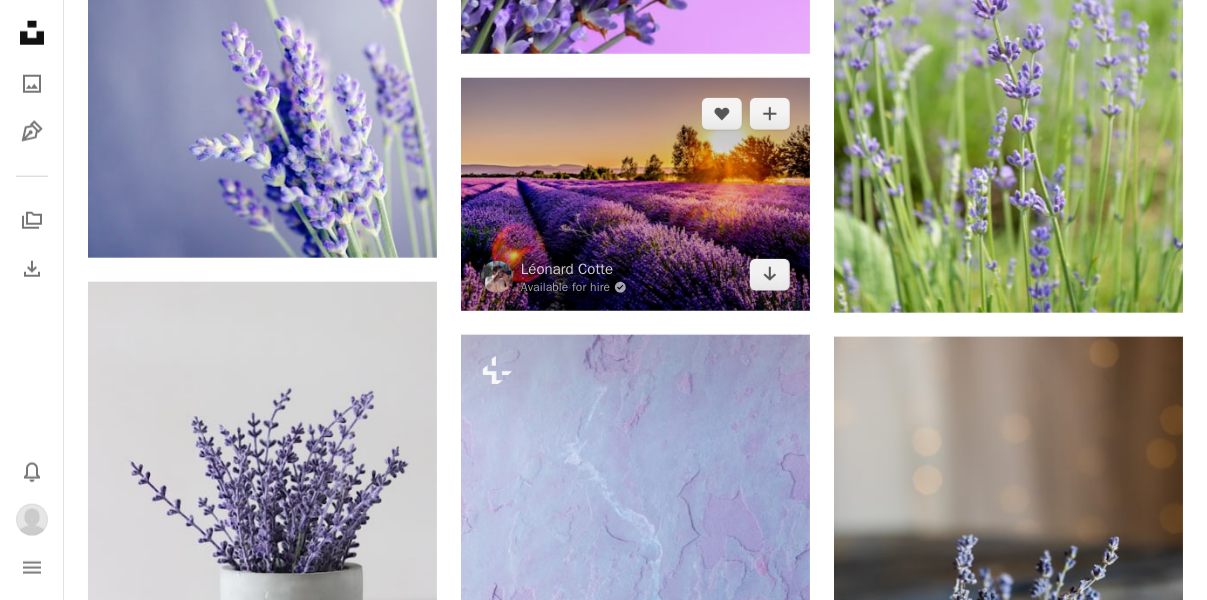 click at bounding box center [635, 194] 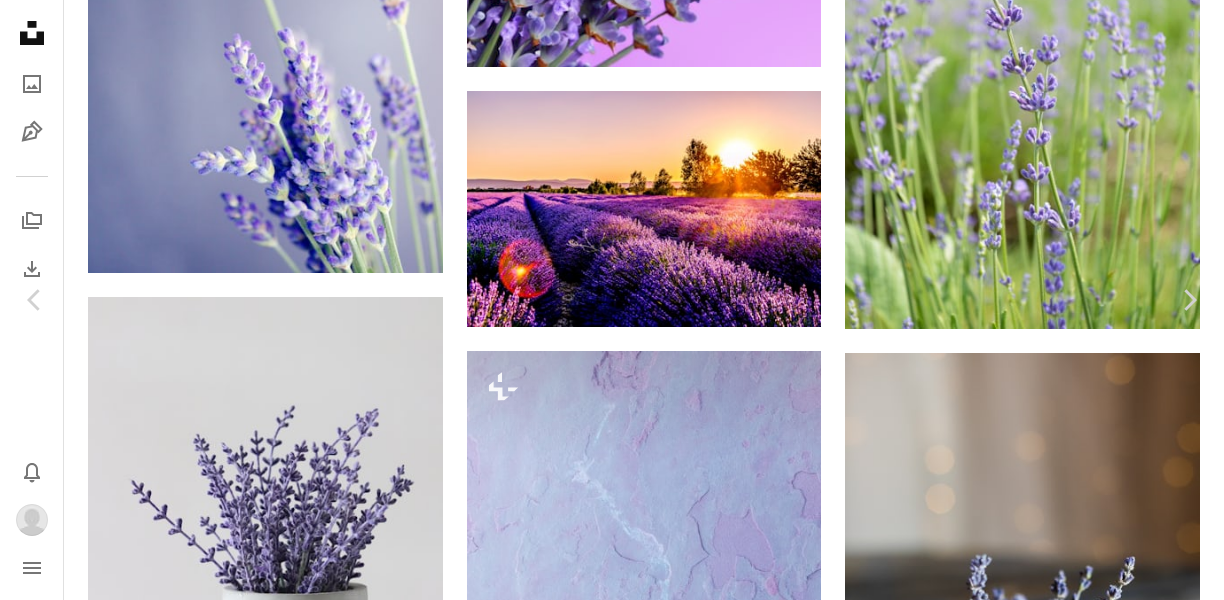 scroll, scrollTop: 1800, scrollLeft: 0, axis: vertical 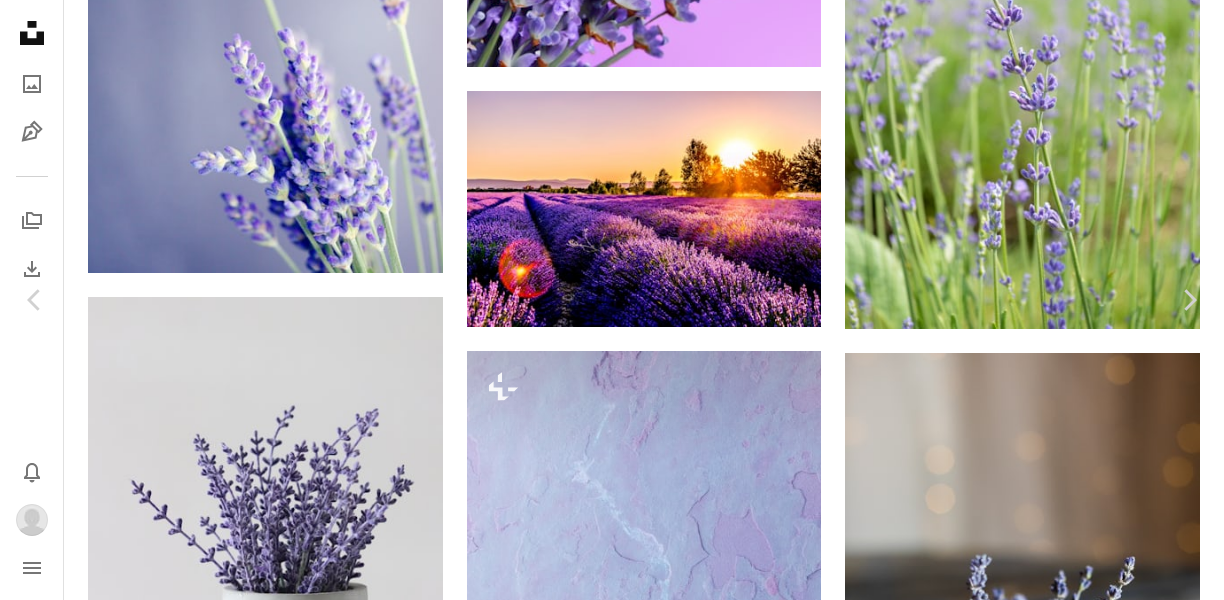 click at bounding box center (953, 4966) 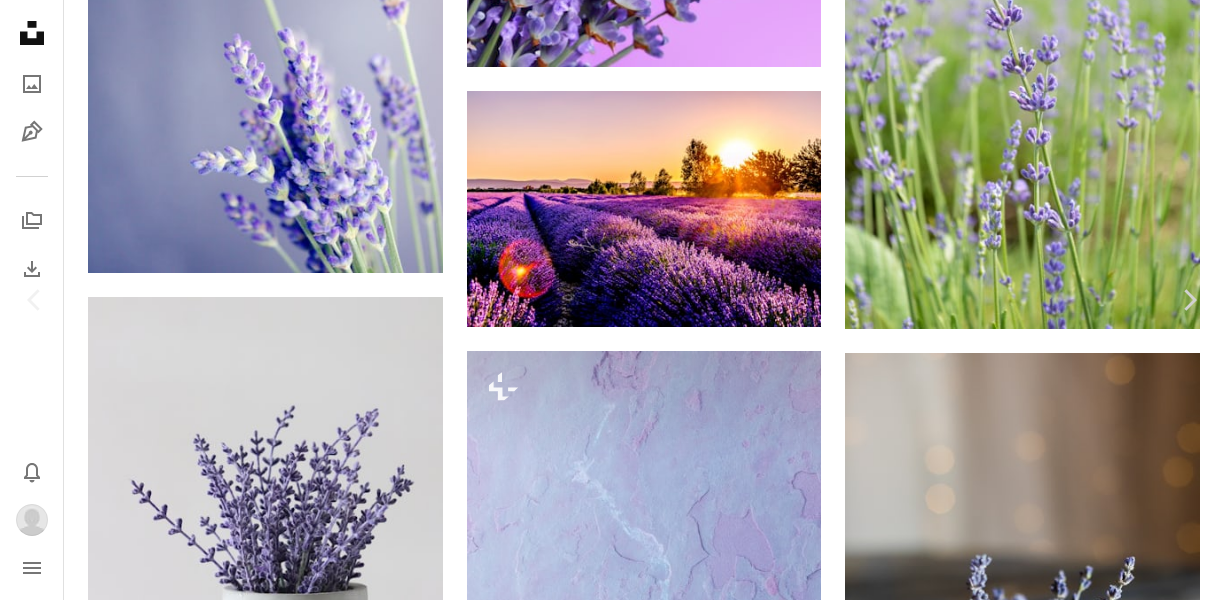 scroll, scrollTop: 4648, scrollLeft: 0, axis: vertical 